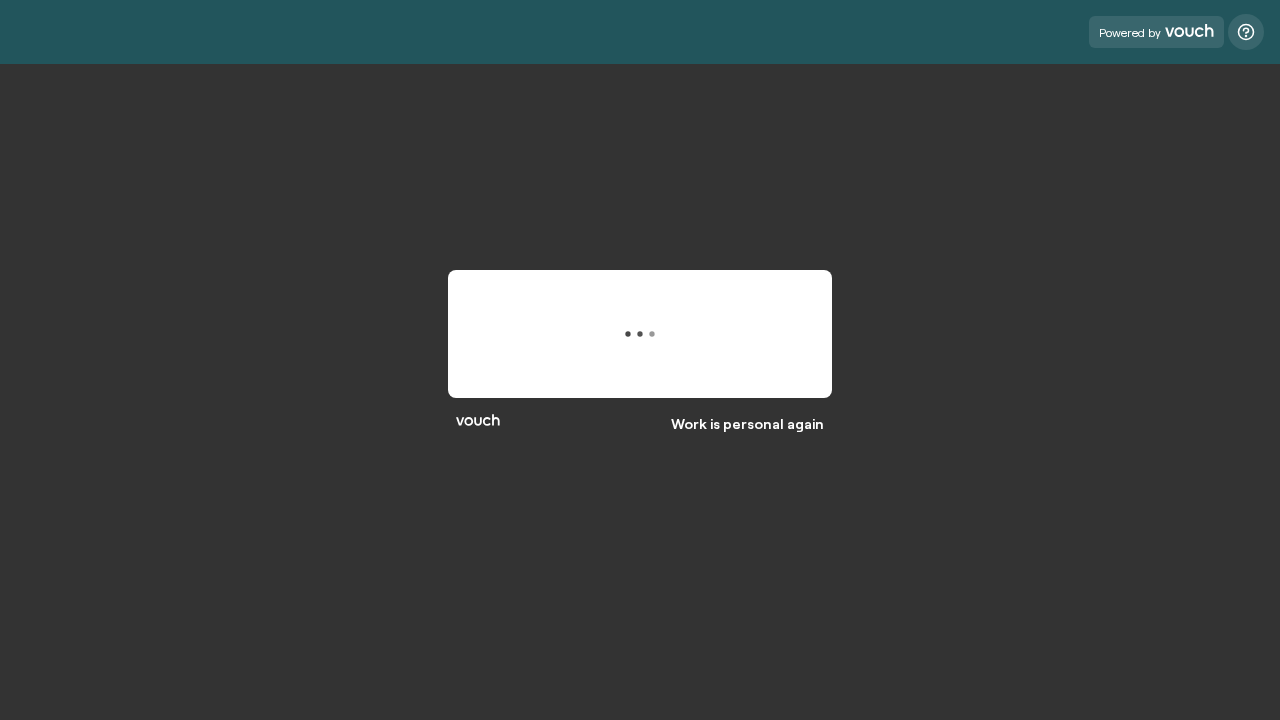 scroll, scrollTop: 0, scrollLeft: 0, axis: both 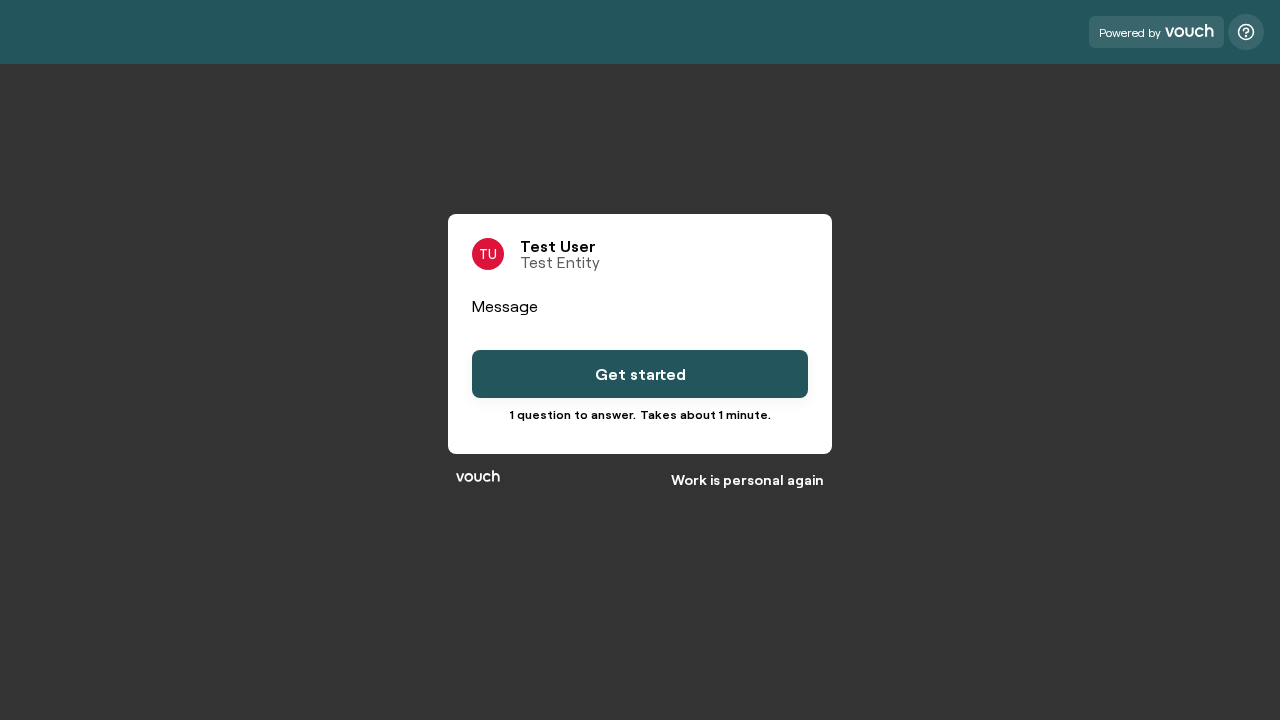 click on "Get started" at bounding box center [640, 374] 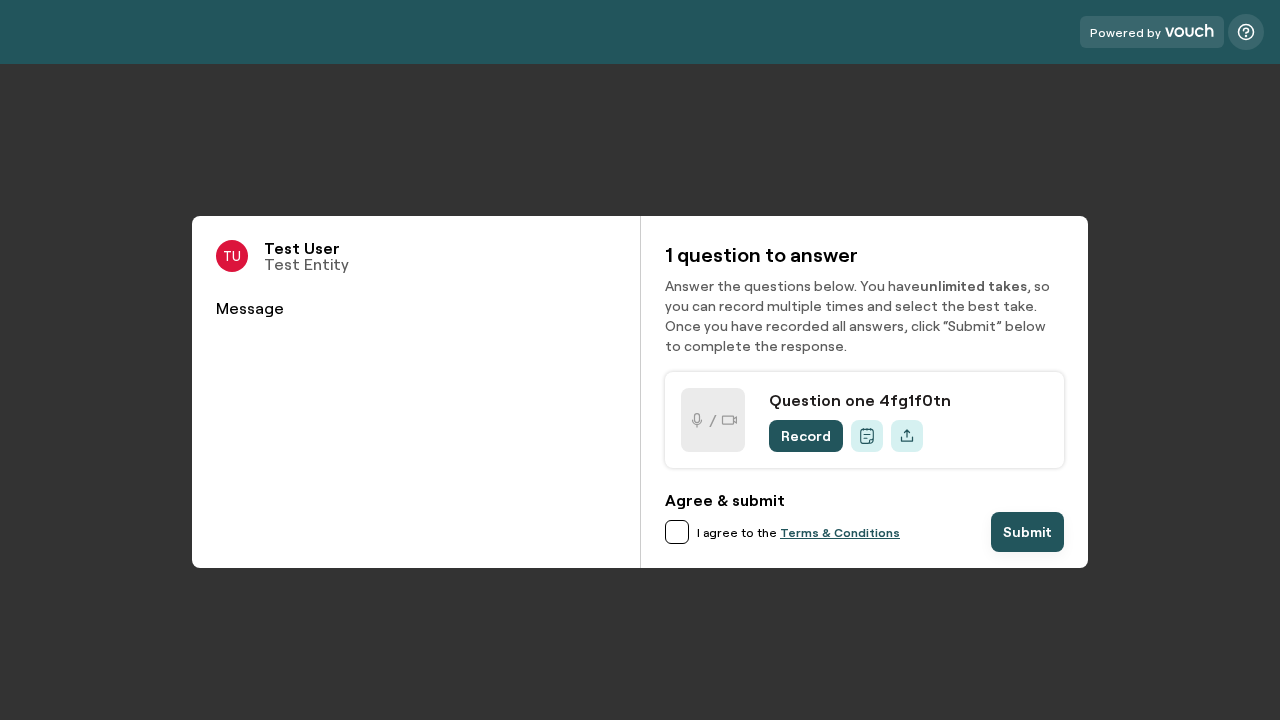 scroll, scrollTop: 0, scrollLeft: 0, axis: both 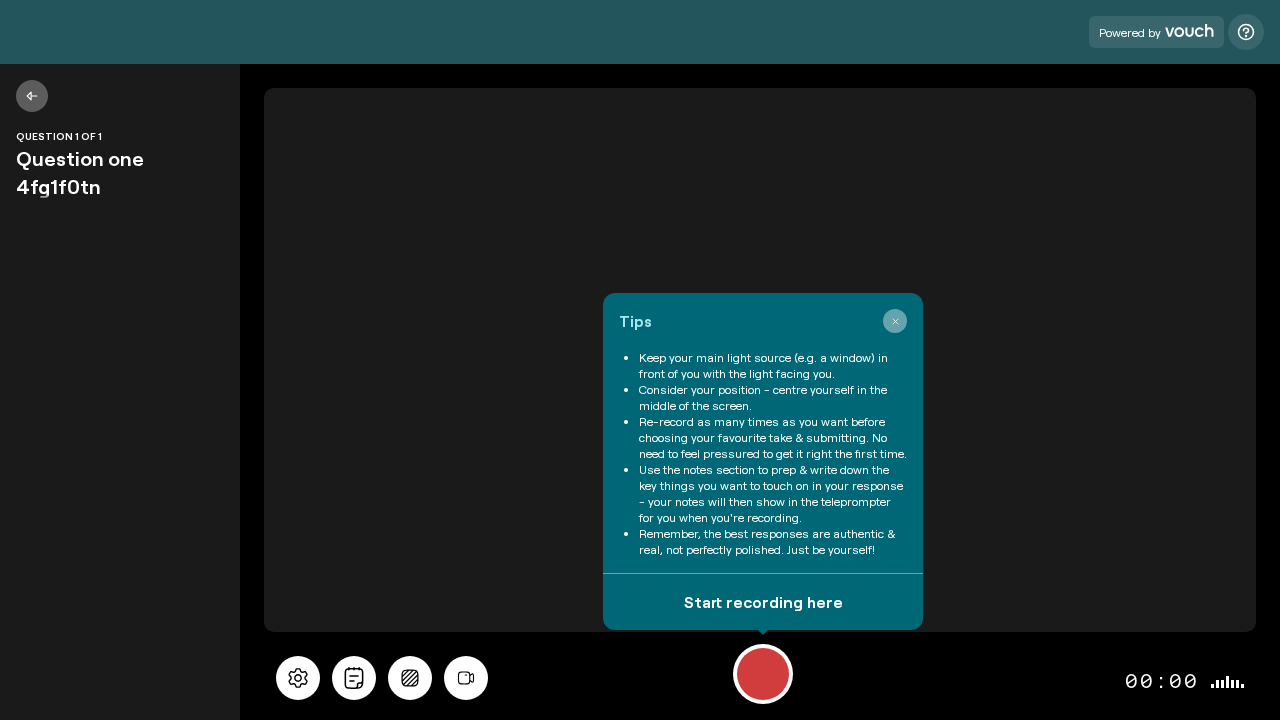 click 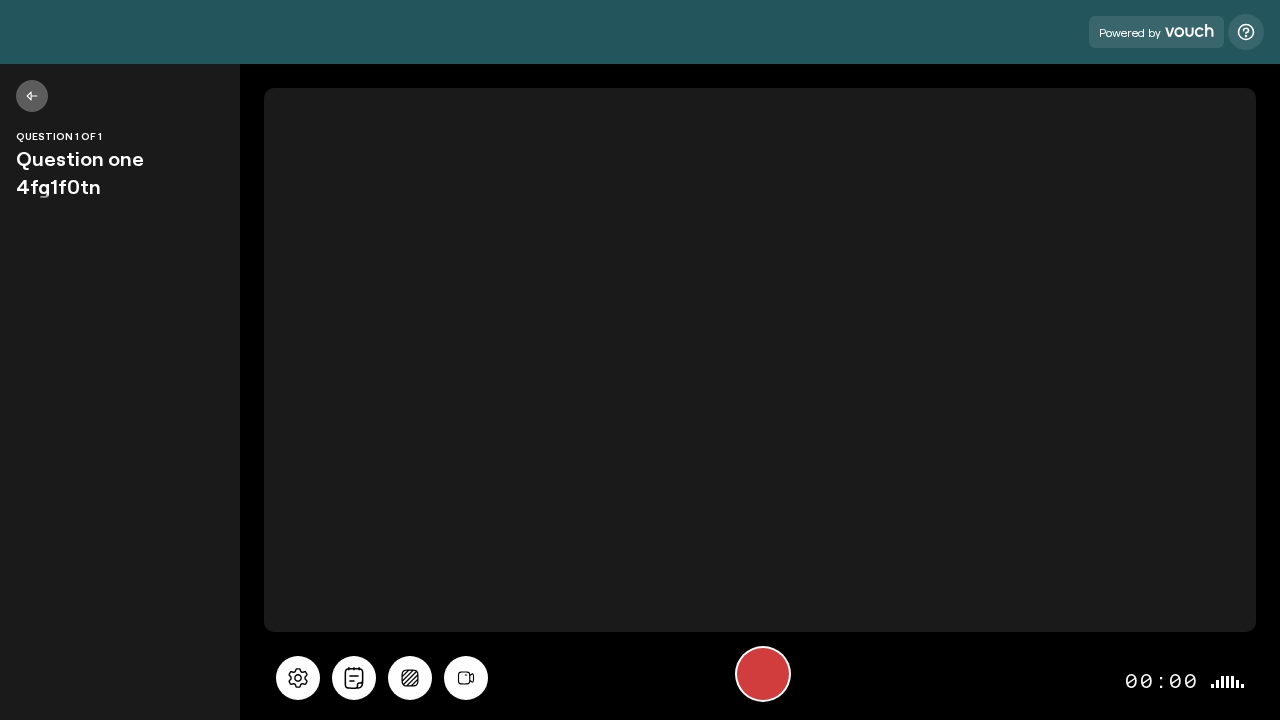 click at bounding box center (763, 674) 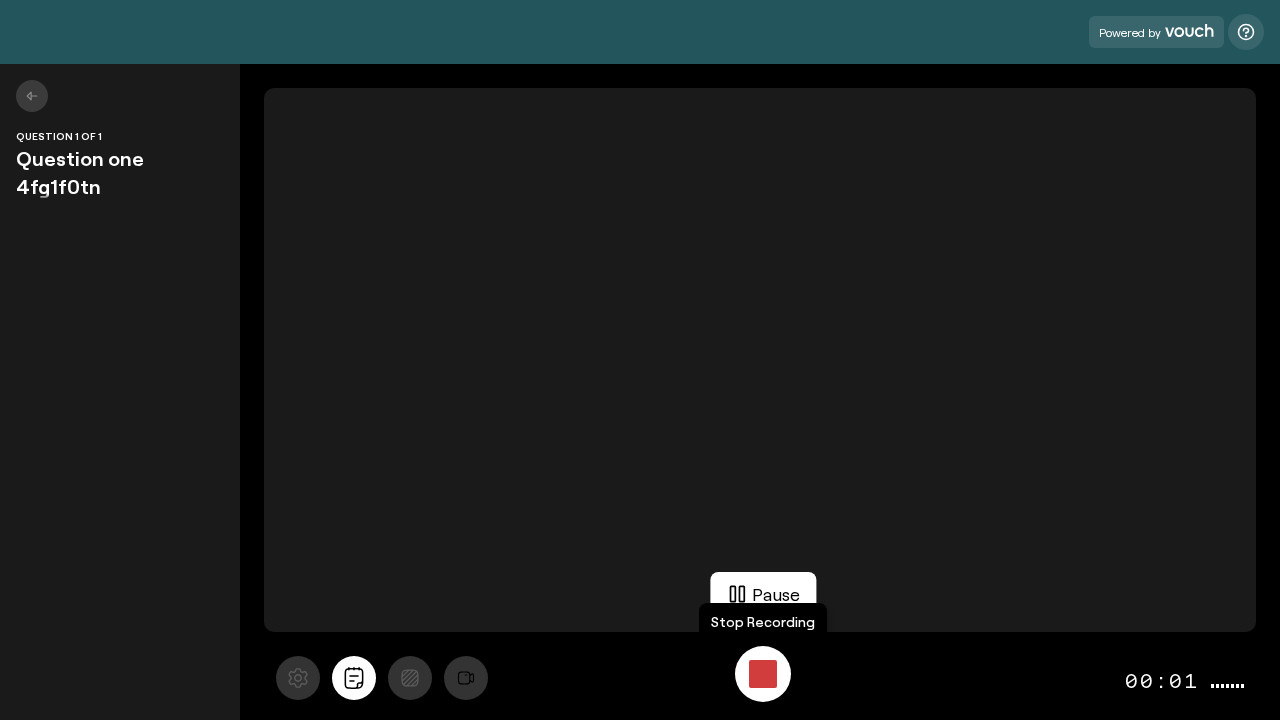 click at bounding box center (763, 674) 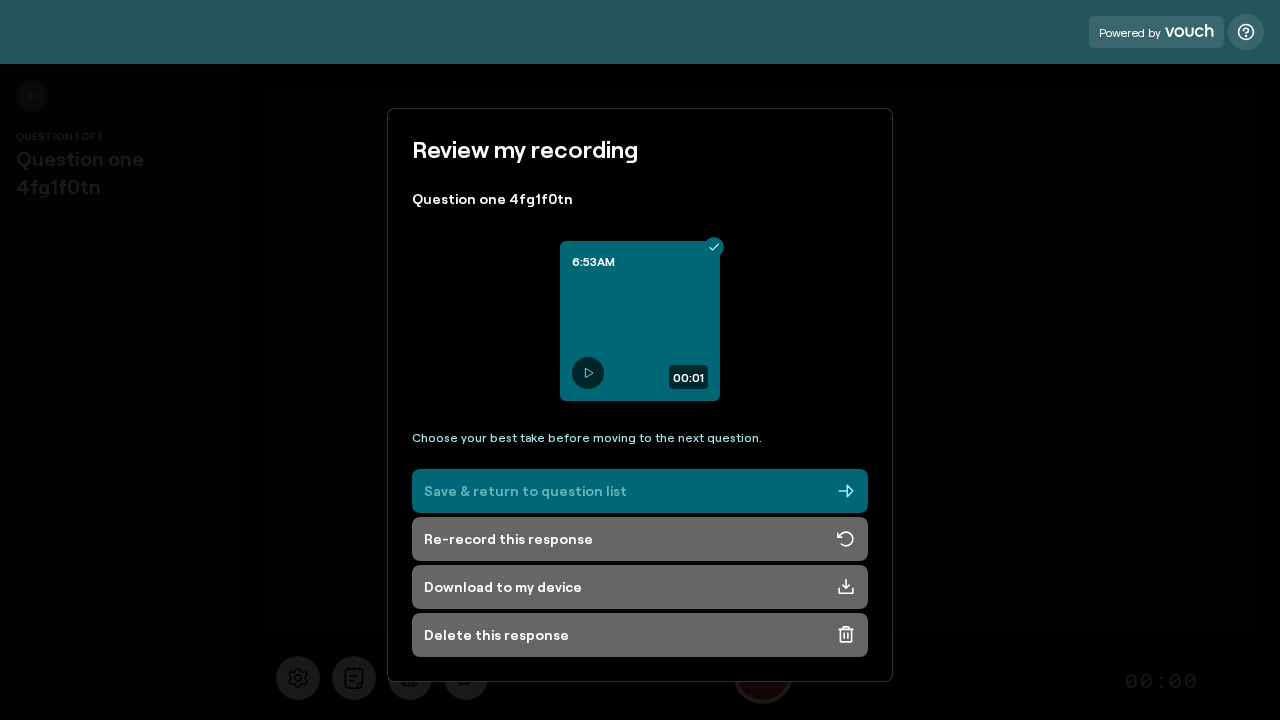 click on "Save & return to question list" at bounding box center [640, 491] 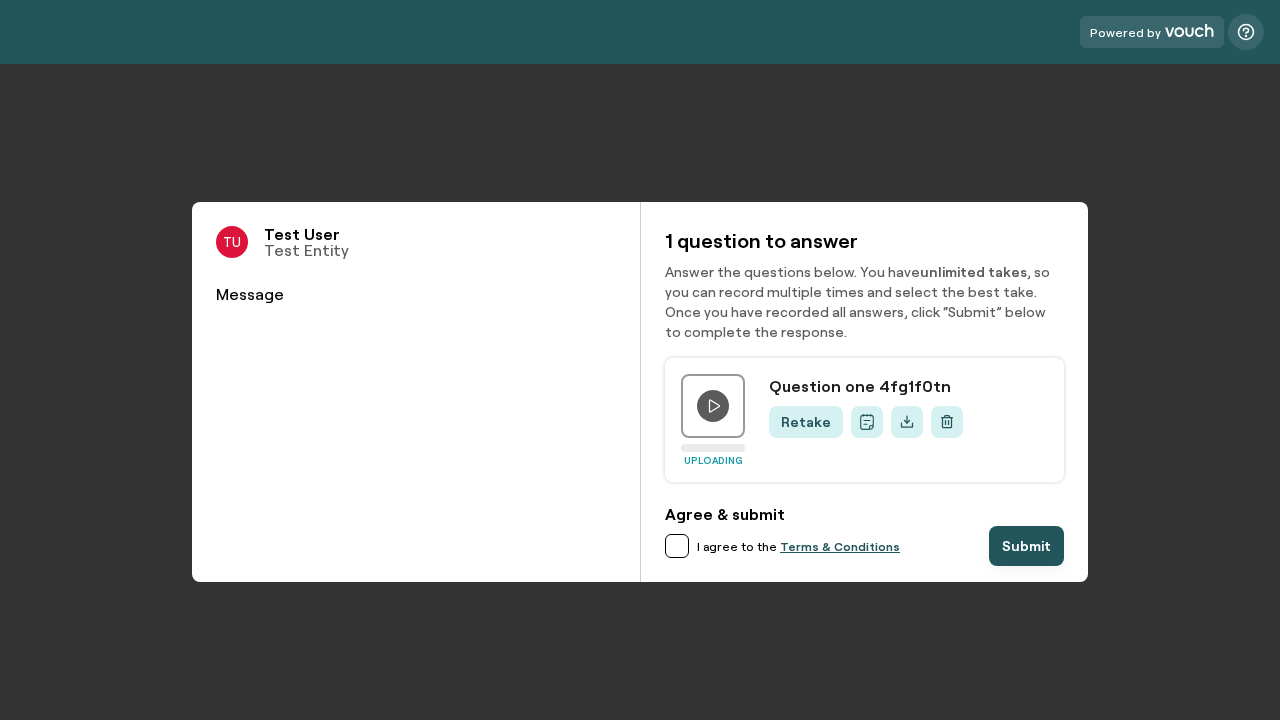 click at bounding box center [677, 546] 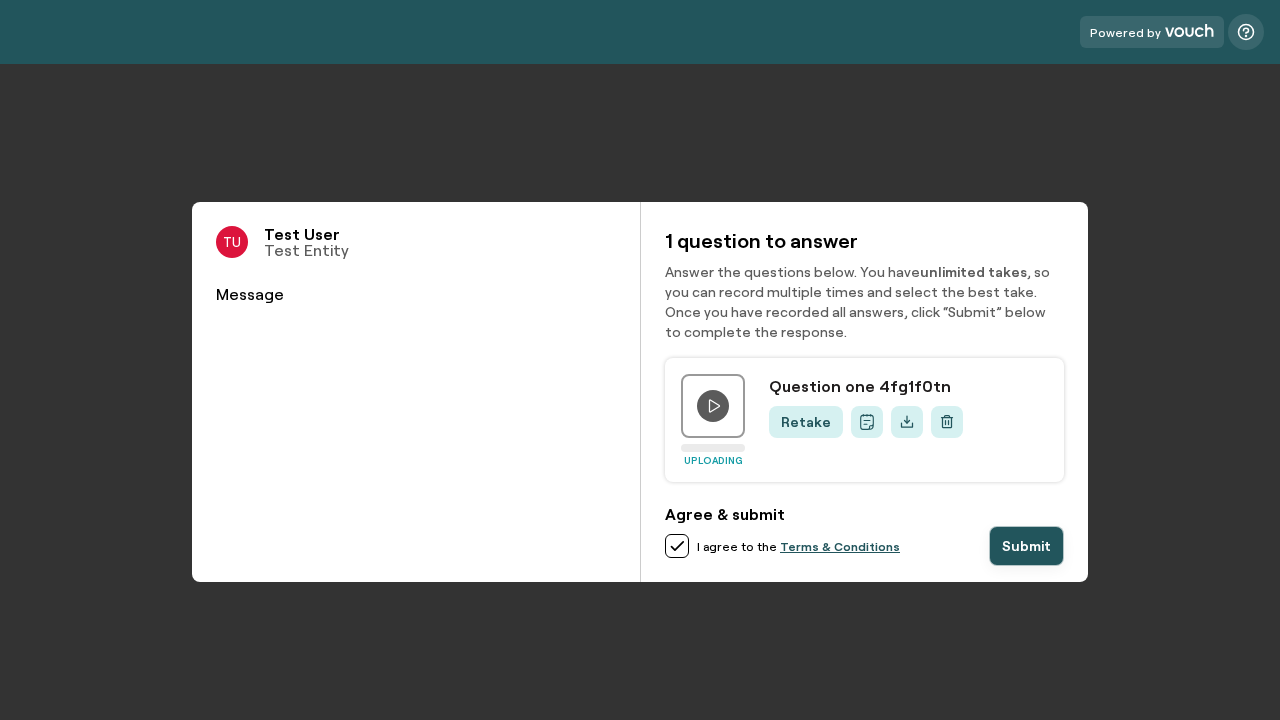click on "Submit" at bounding box center (1026, 546) 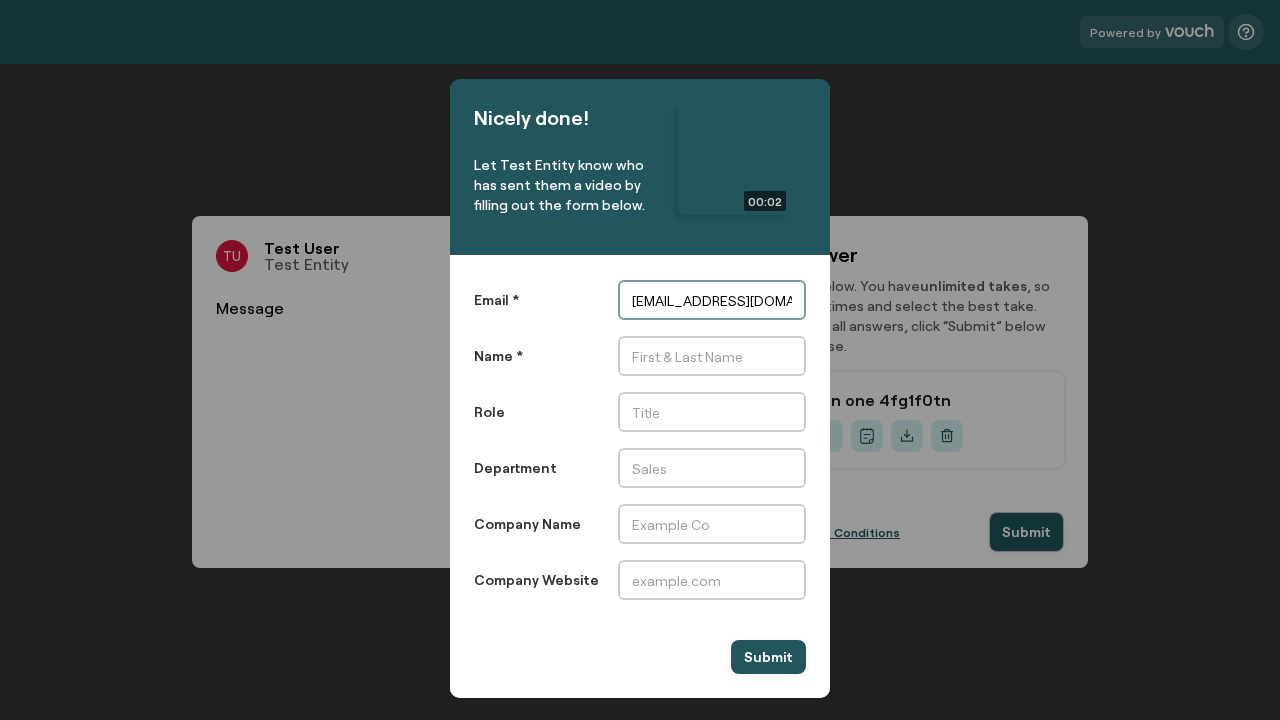scroll, scrollTop: 0, scrollLeft: 283, axis: horizontal 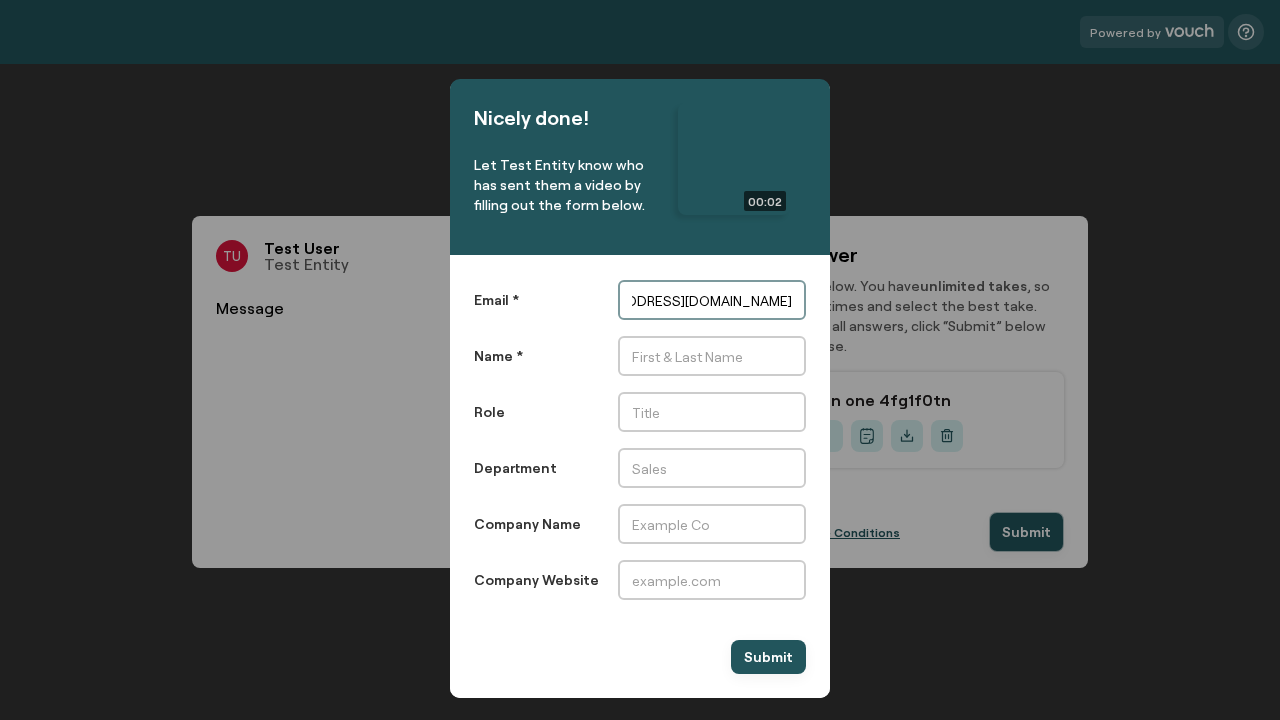 type on "[EMAIL_ADDRESS][DOMAIN_NAME]" 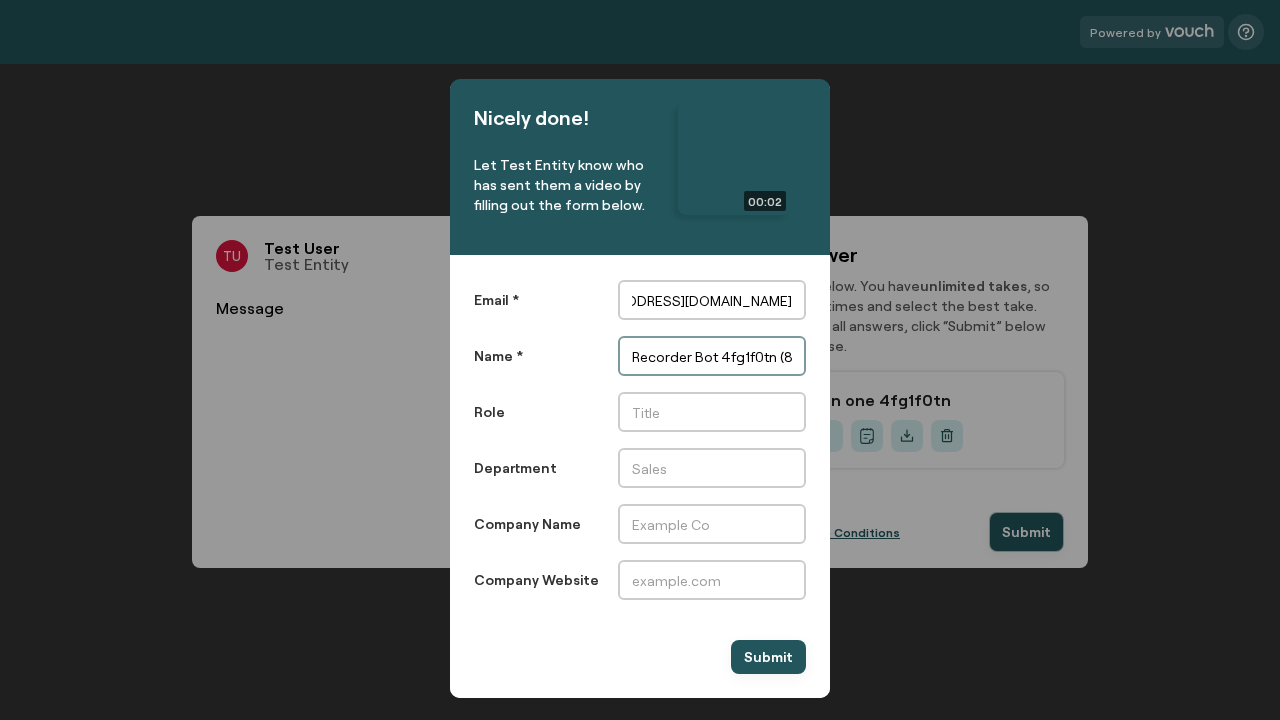 scroll, scrollTop: 0, scrollLeft: 0, axis: both 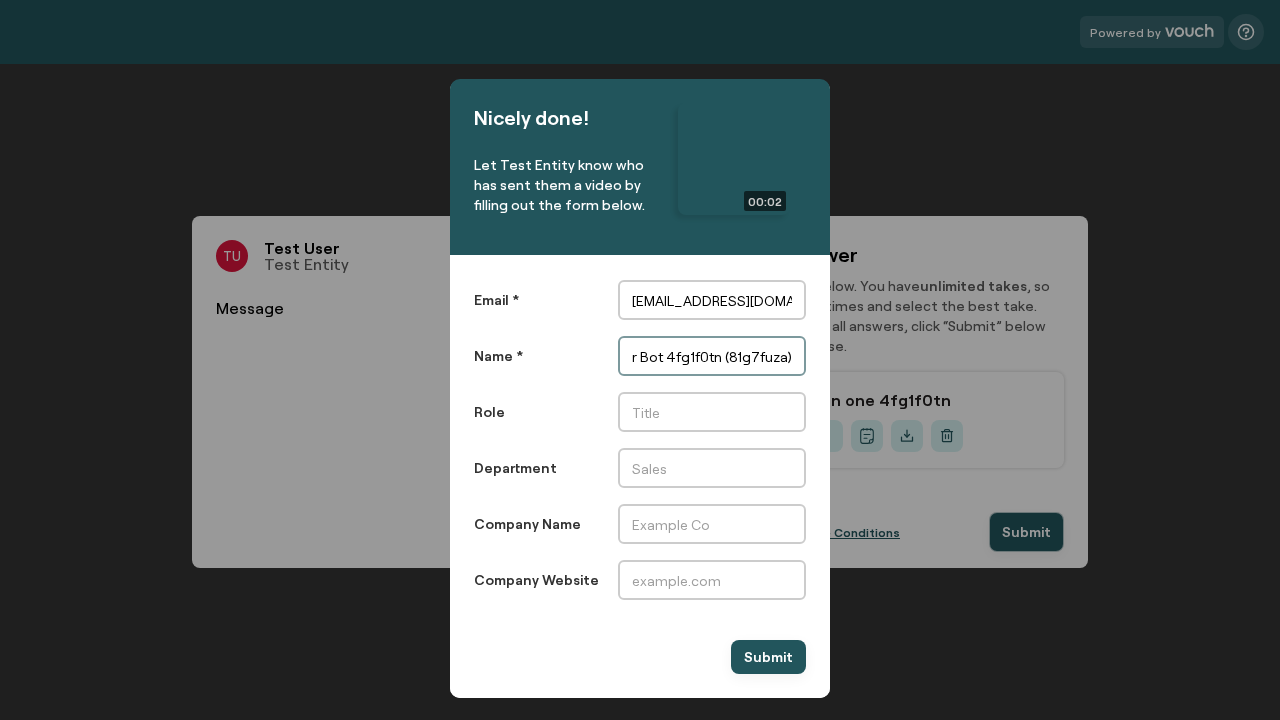 type on "Recorder Bot 4fg1f0tn (81g7fuza)" 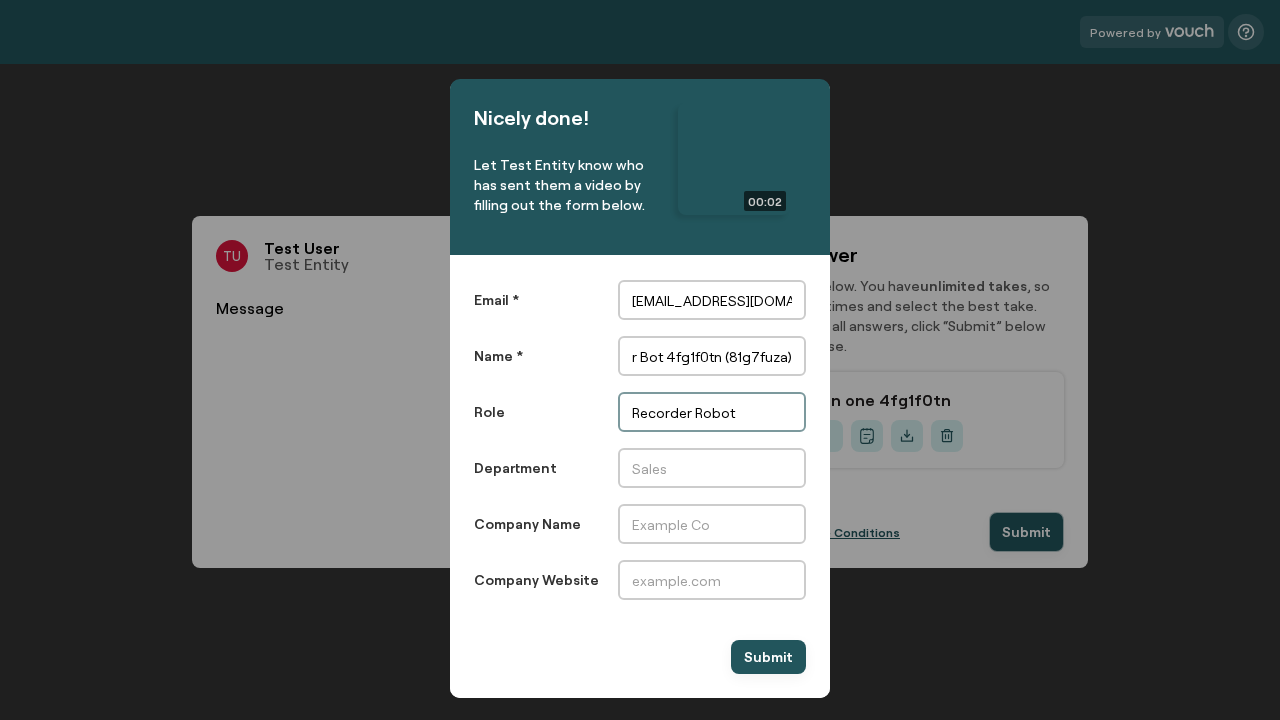type on "Recorder Robot" 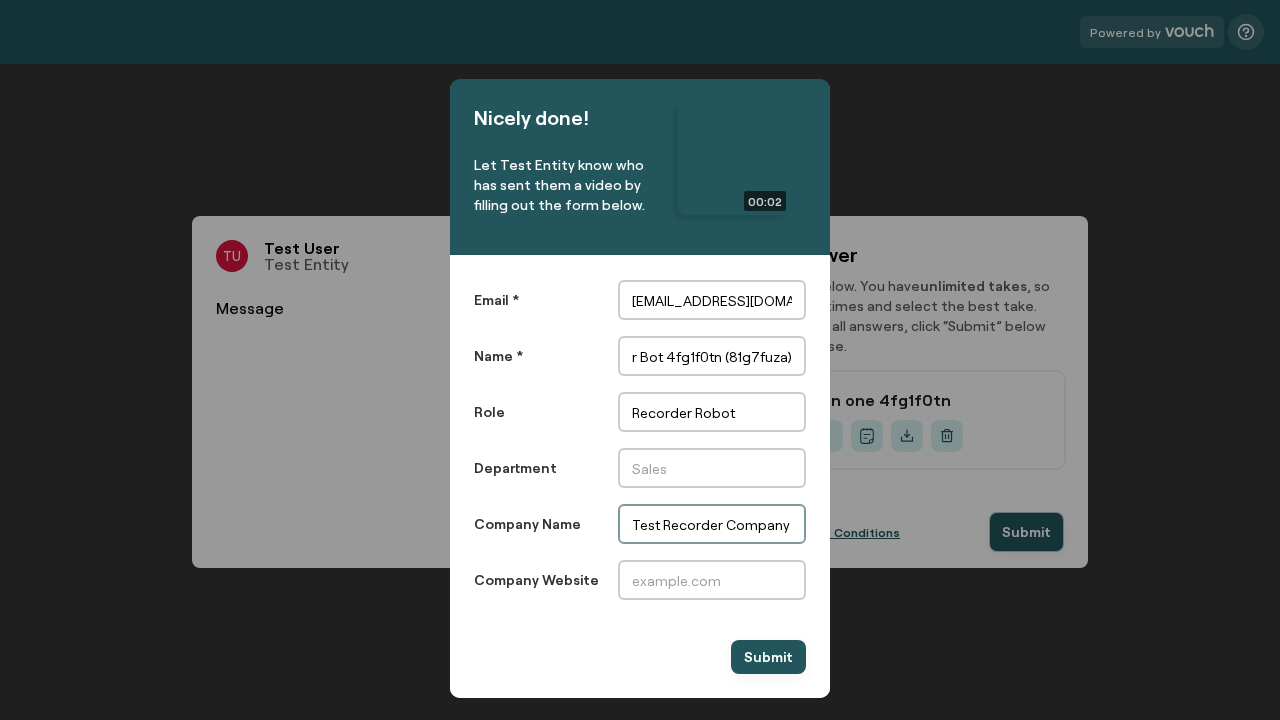 scroll, scrollTop: 0, scrollLeft: 0, axis: both 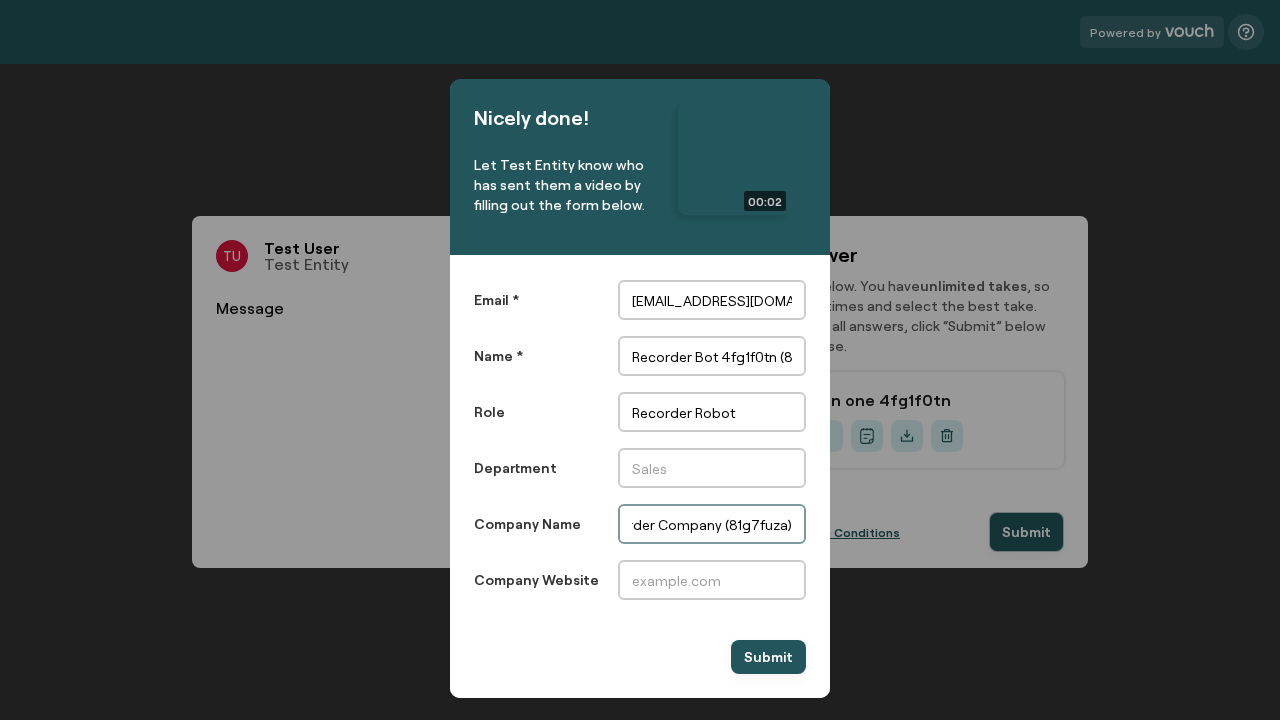 type on "Test Recorder Company (81g7fuza)" 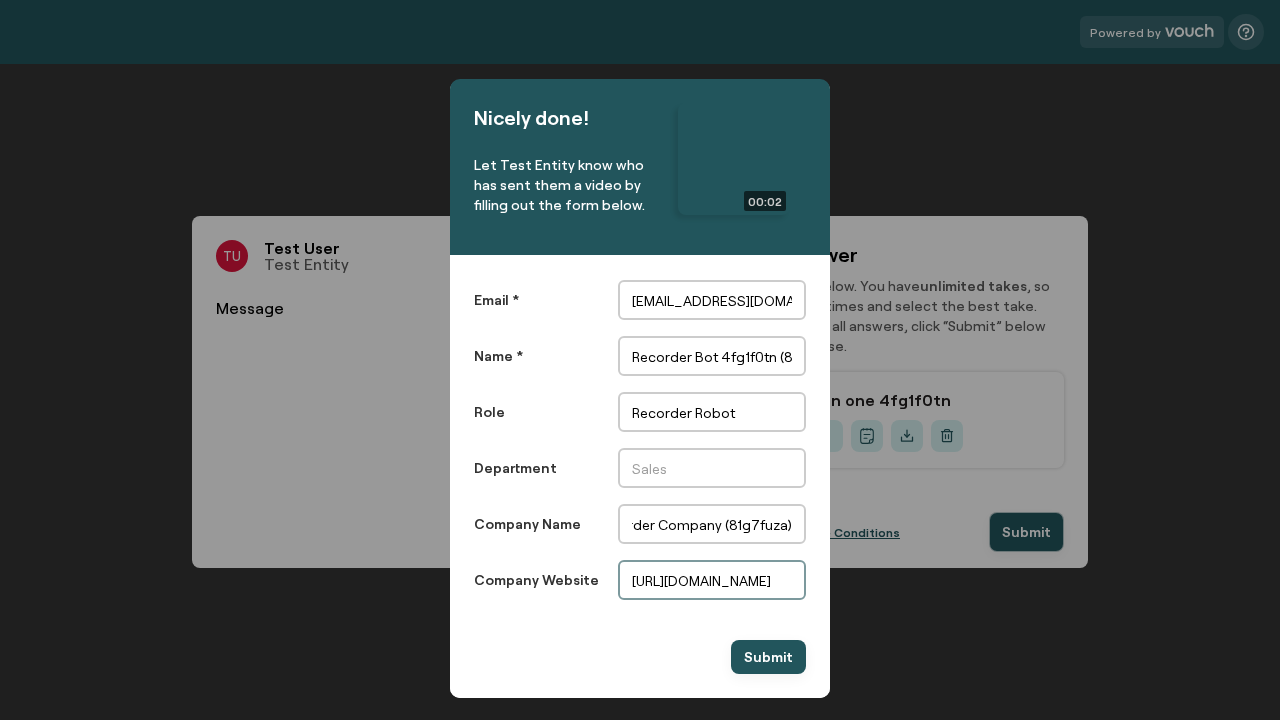 scroll, scrollTop: 0, scrollLeft: 0, axis: both 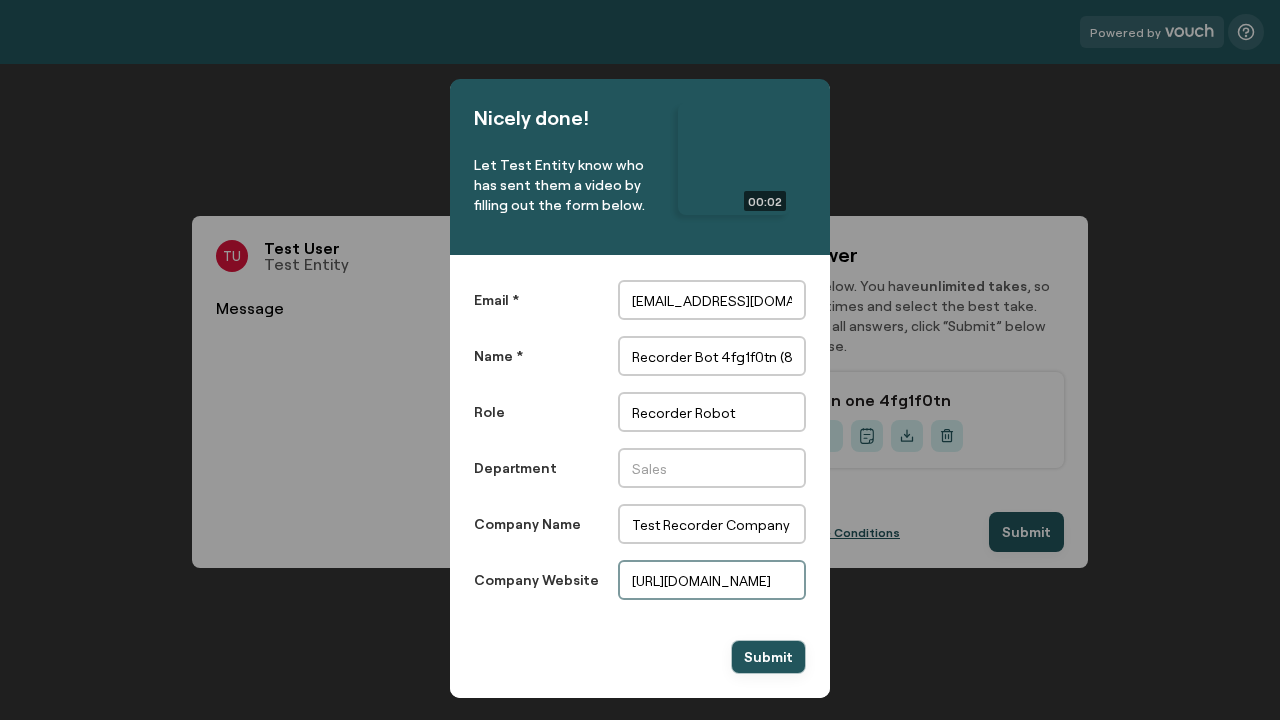 type on "[URL][DOMAIN_NAME]" 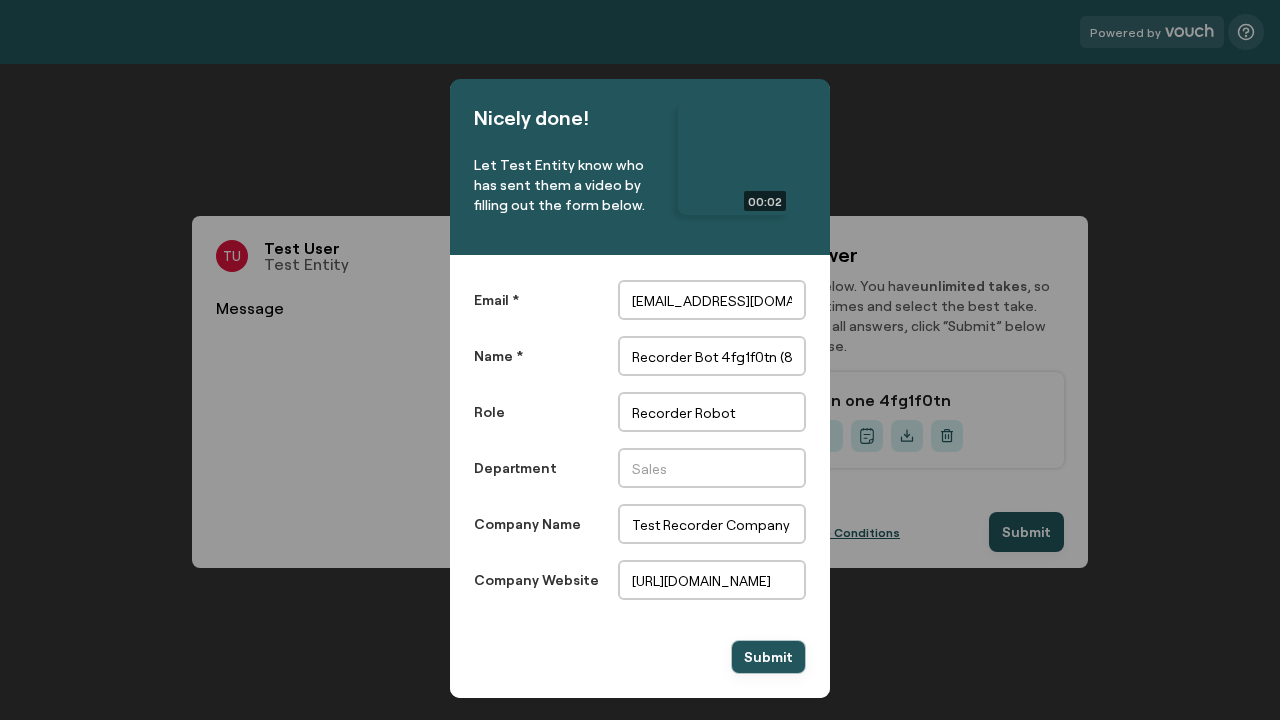 click on "Submit" at bounding box center (768, 657) 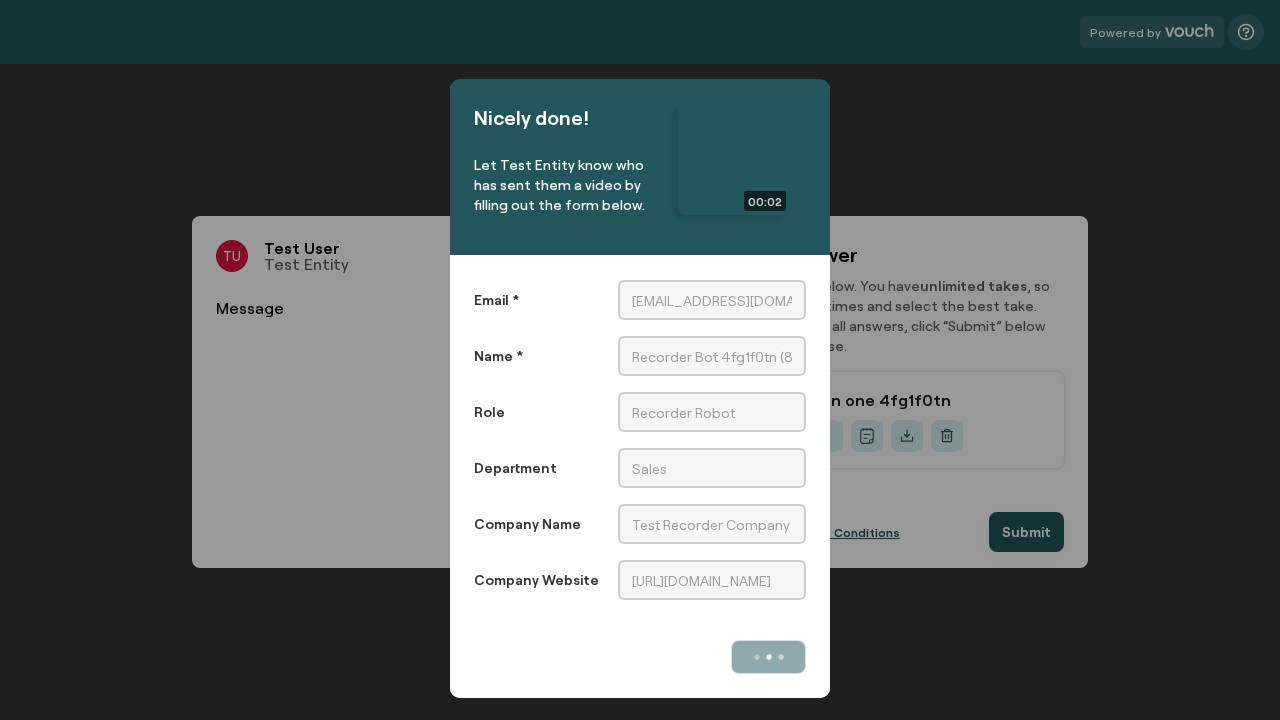 scroll, scrollTop: 0, scrollLeft: 0, axis: both 